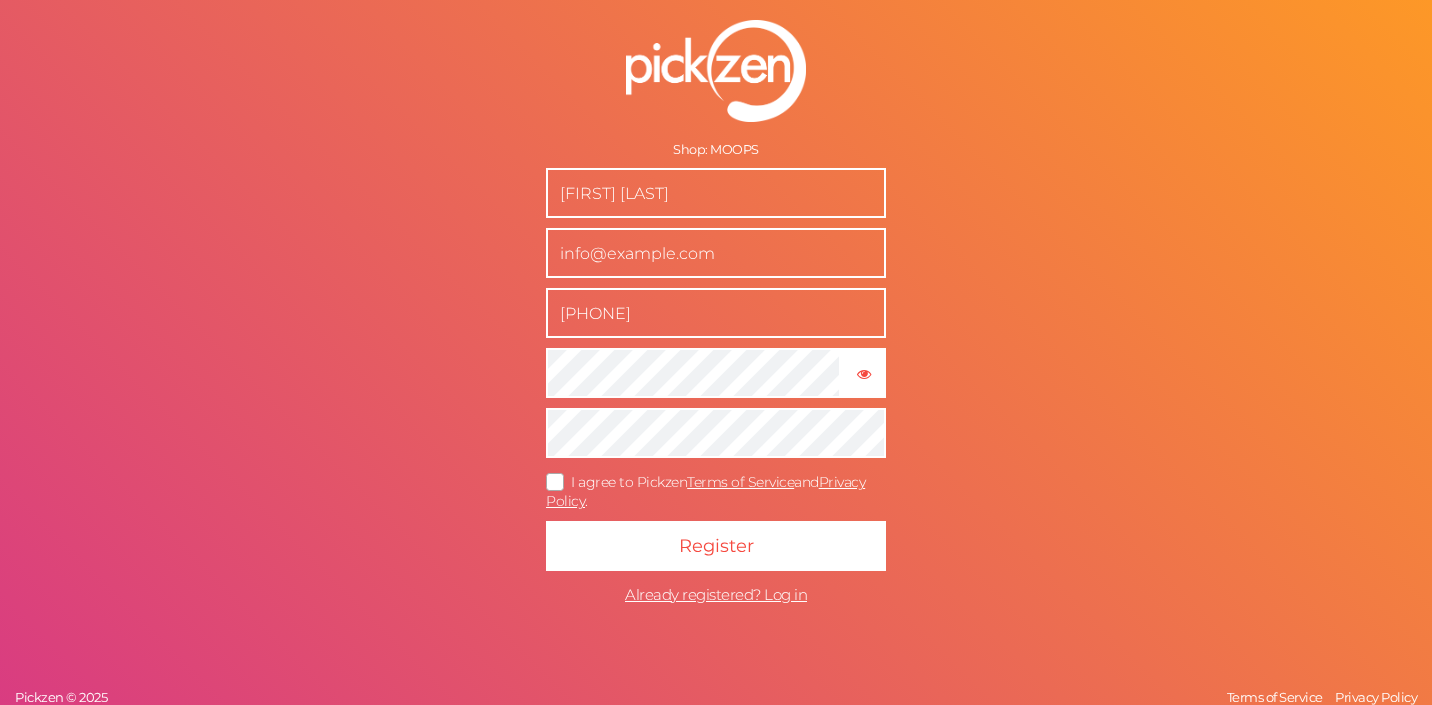 scroll, scrollTop: 0, scrollLeft: 0, axis: both 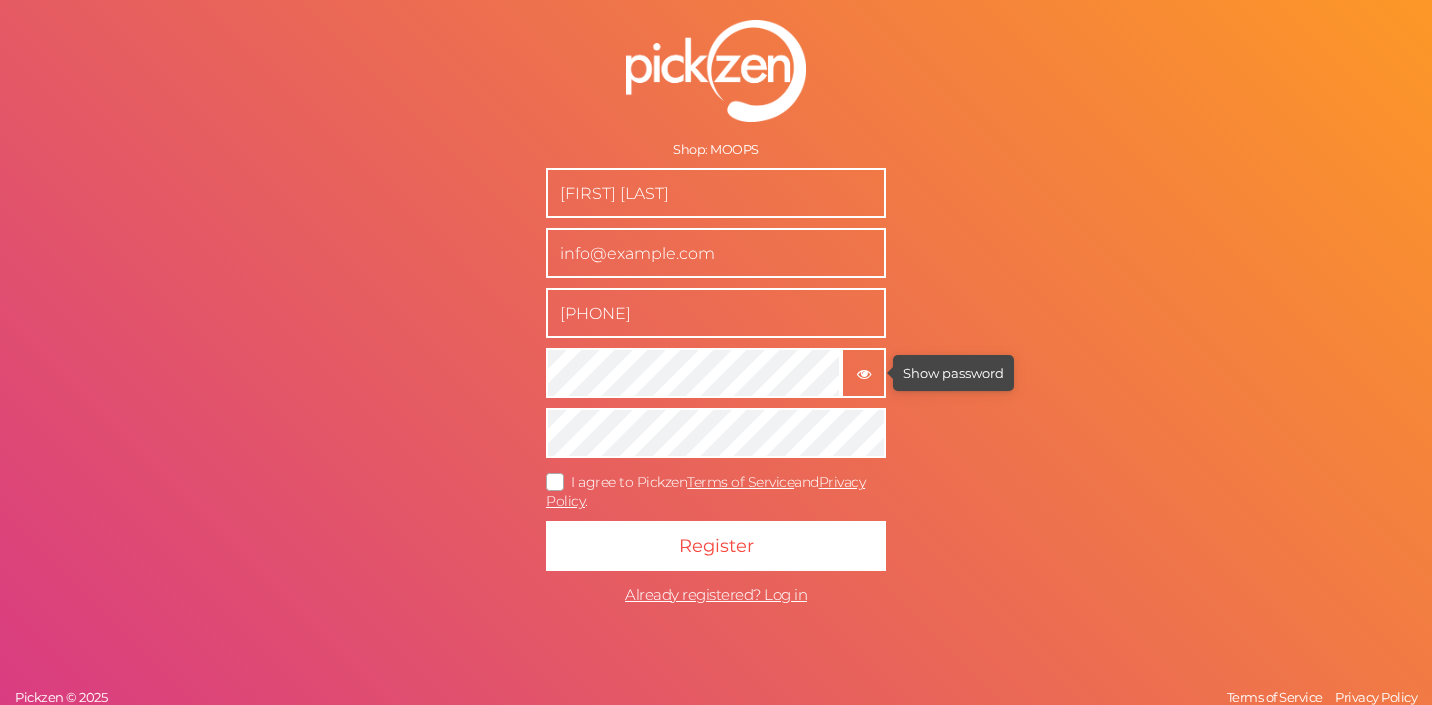 click at bounding box center (864, 374) 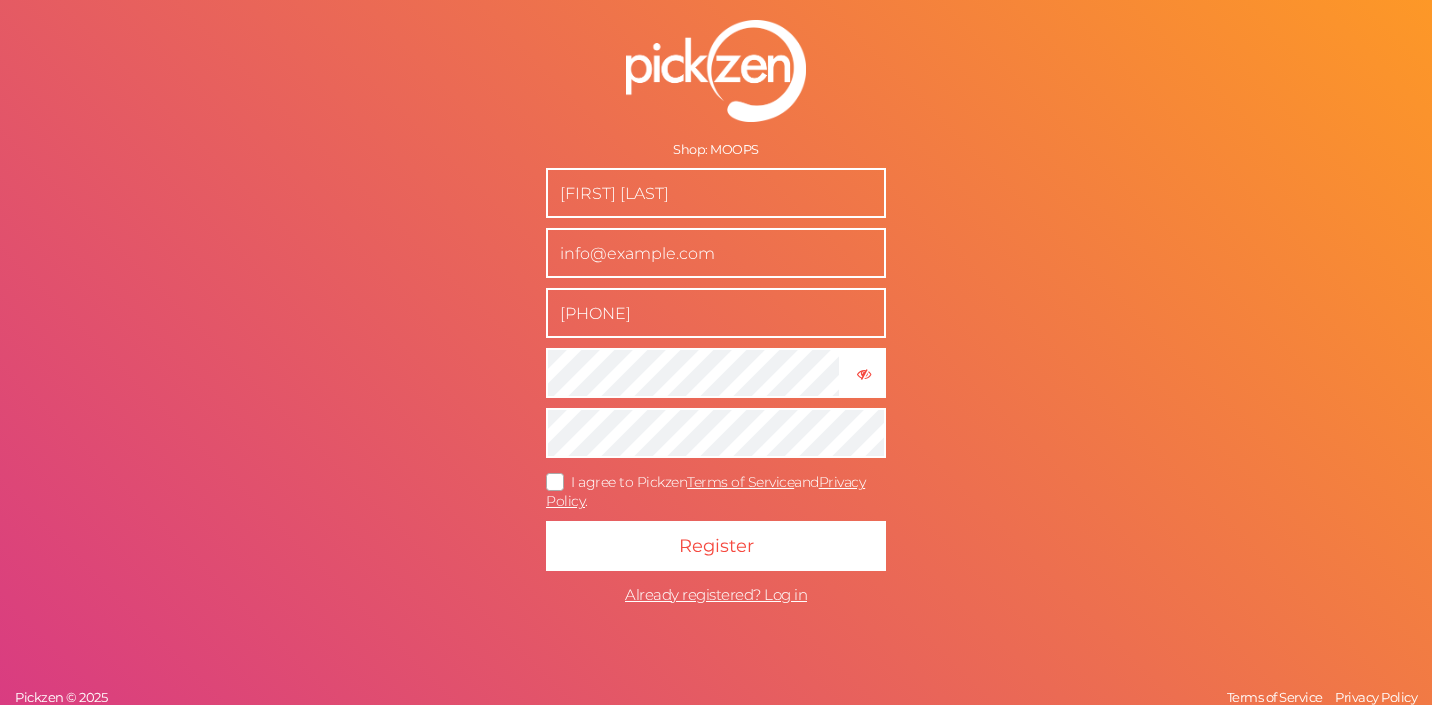 click on "Shop: MOOPS   Nicoletta Franzè   info@moops.it   3402411644       × Hide password                 I agree to Pickzen  Terms of Service  and  Privacy Policy .           Register             Already registered? Log in" at bounding box center [716, 317] 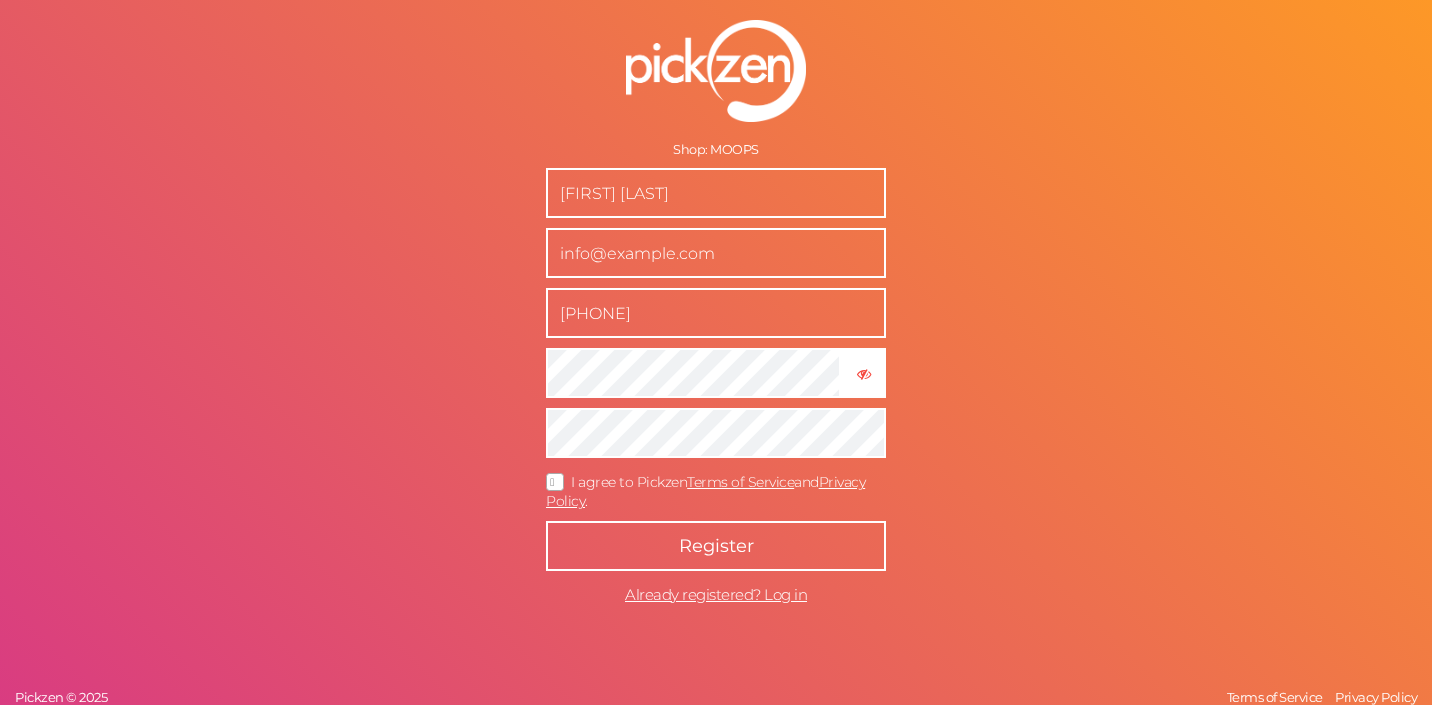 click on "Register" at bounding box center [716, 546] 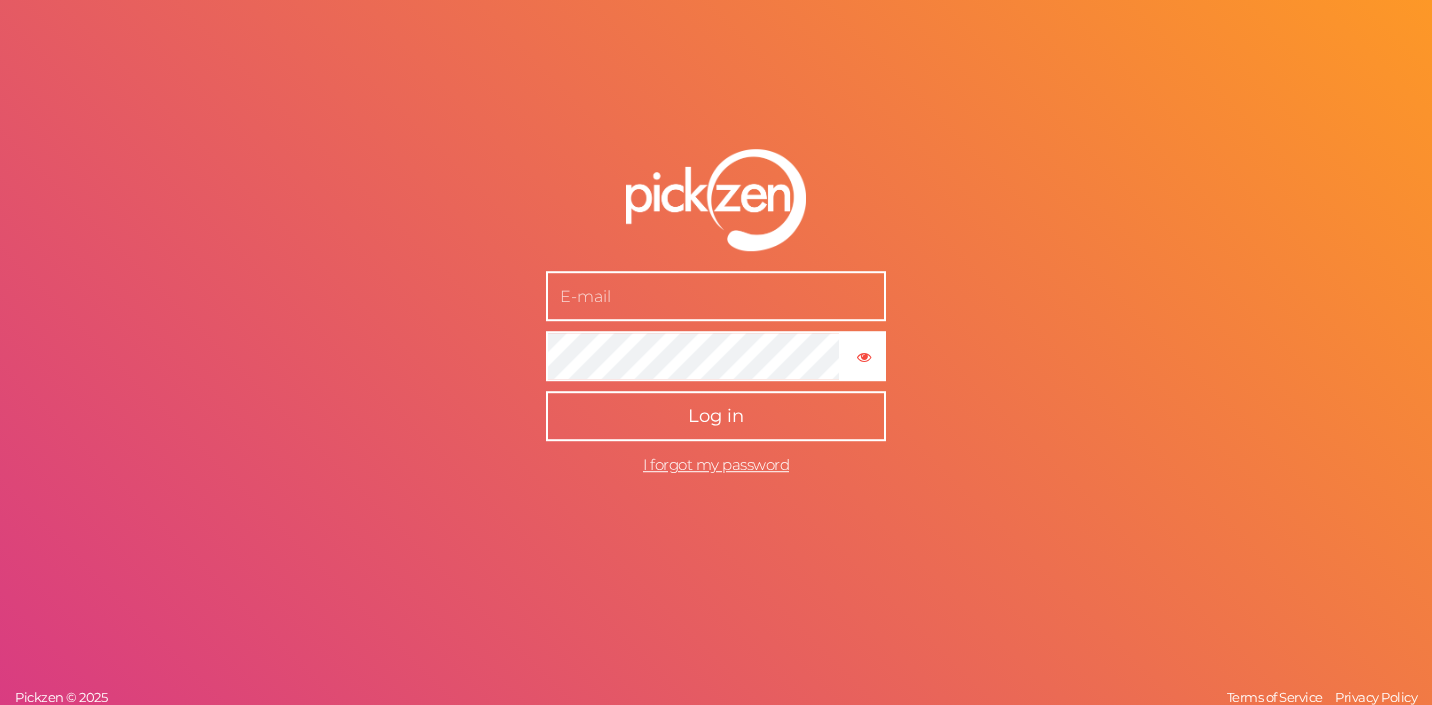 scroll, scrollTop: 0, scrollLeft: 0, axis: both 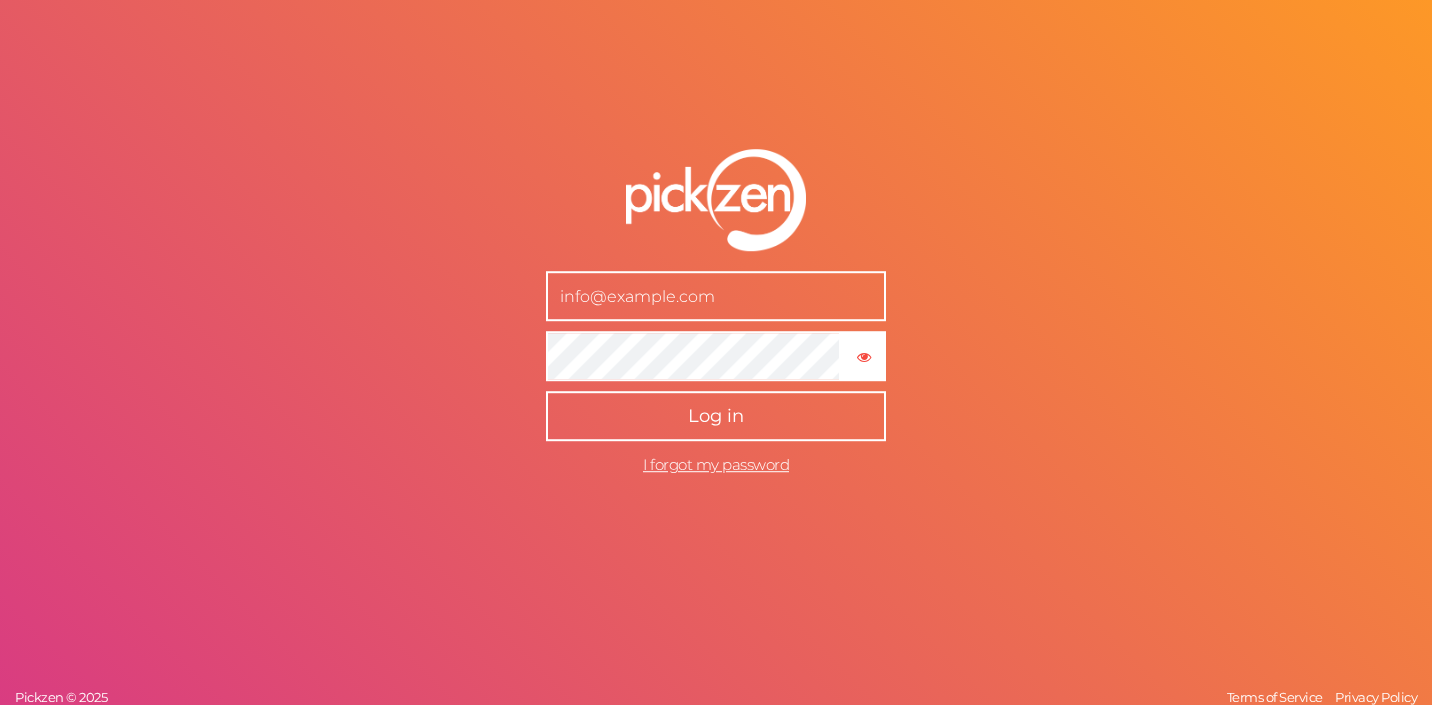 click on "Log in" at bounding box center [716, 416] 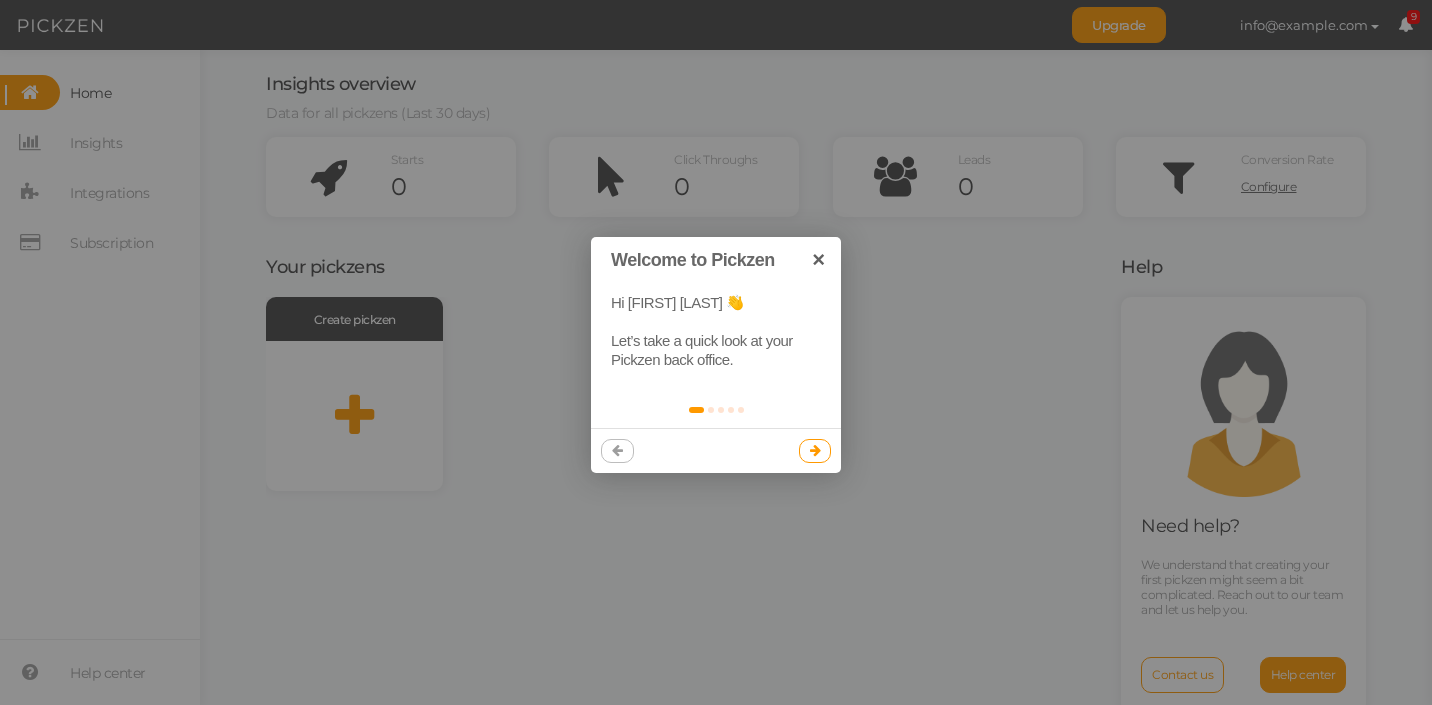 click at bounding box center [815, 450] 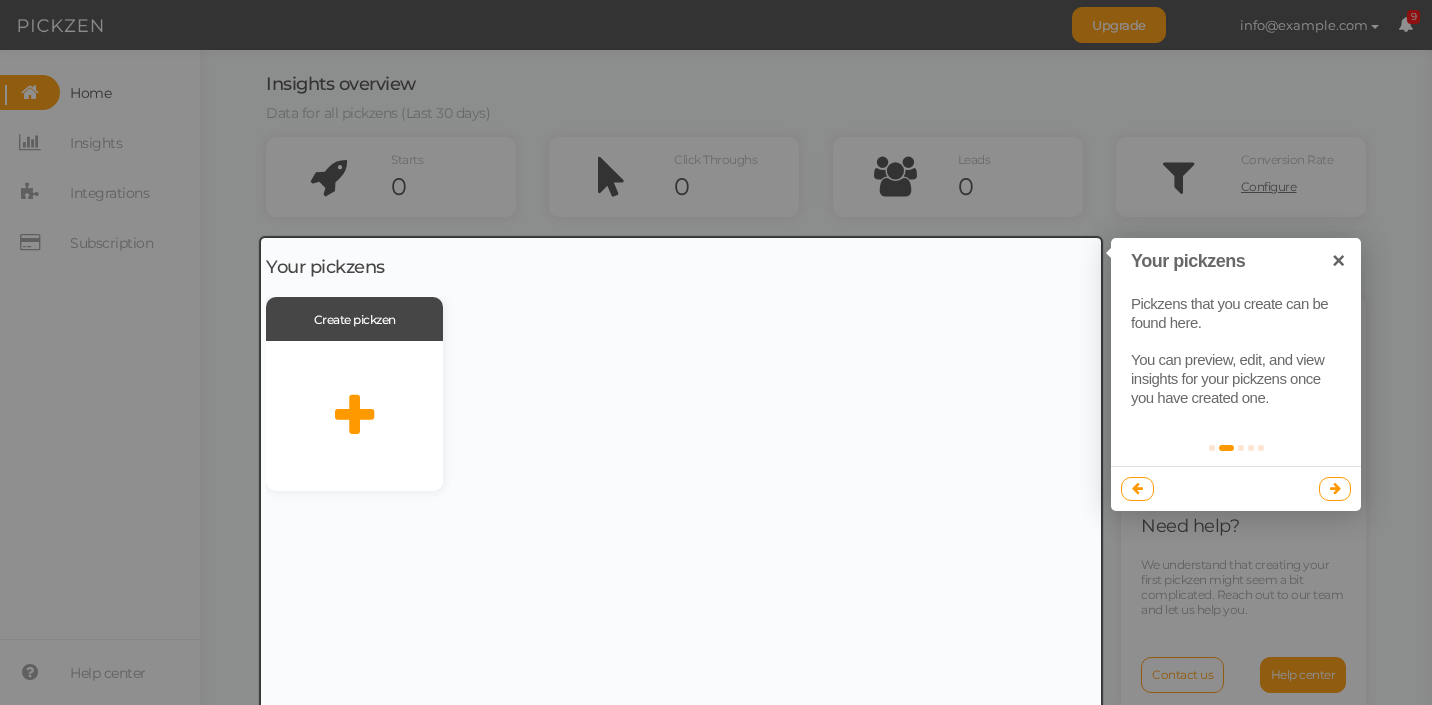 click at bounding box center (1335, 488) 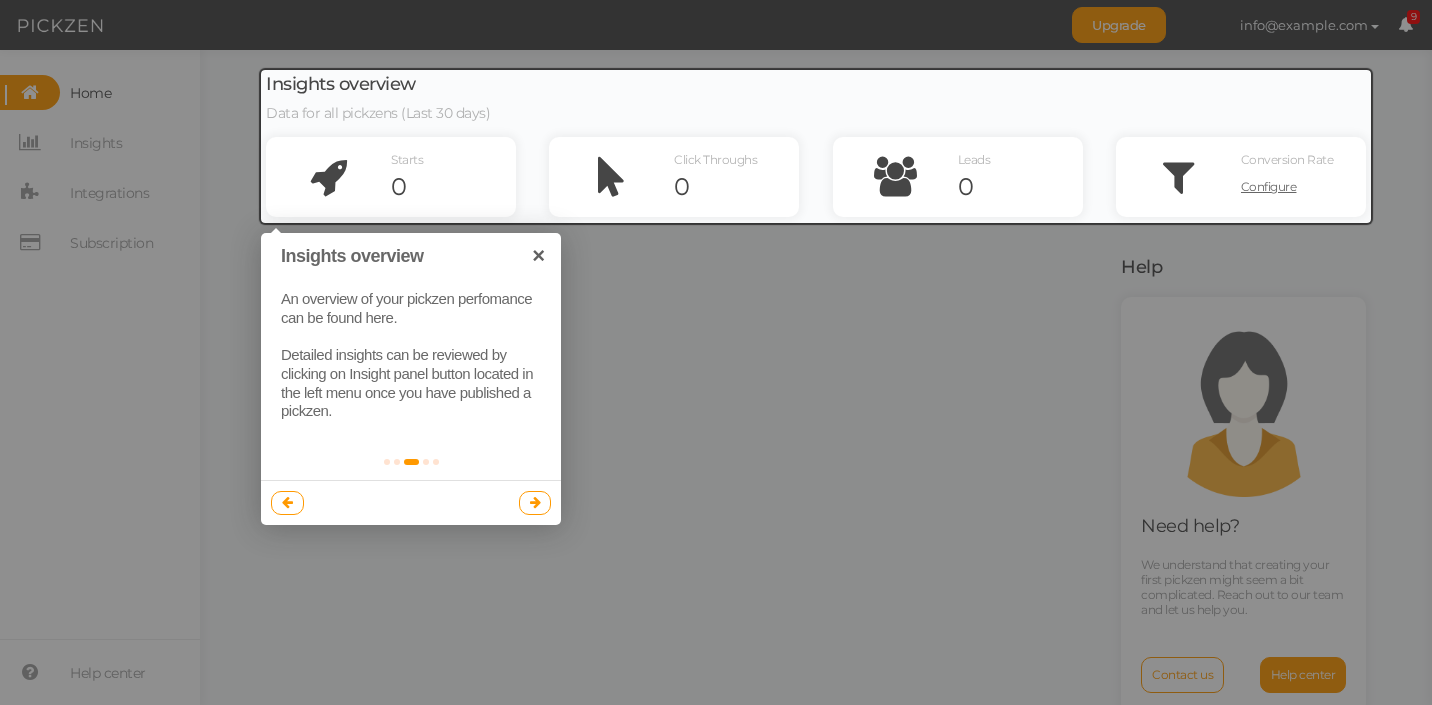 click at bounding box center (535, 503) 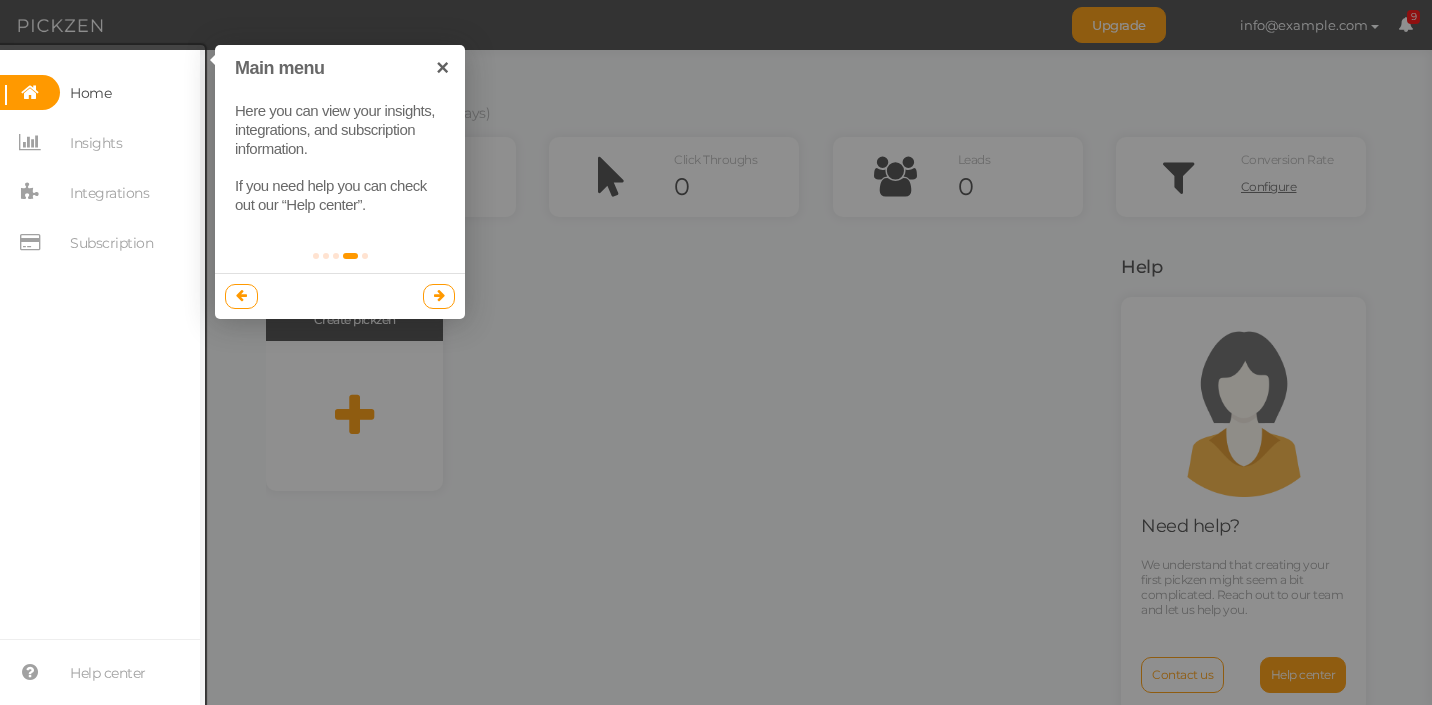 click at bounding box center [439, 295] 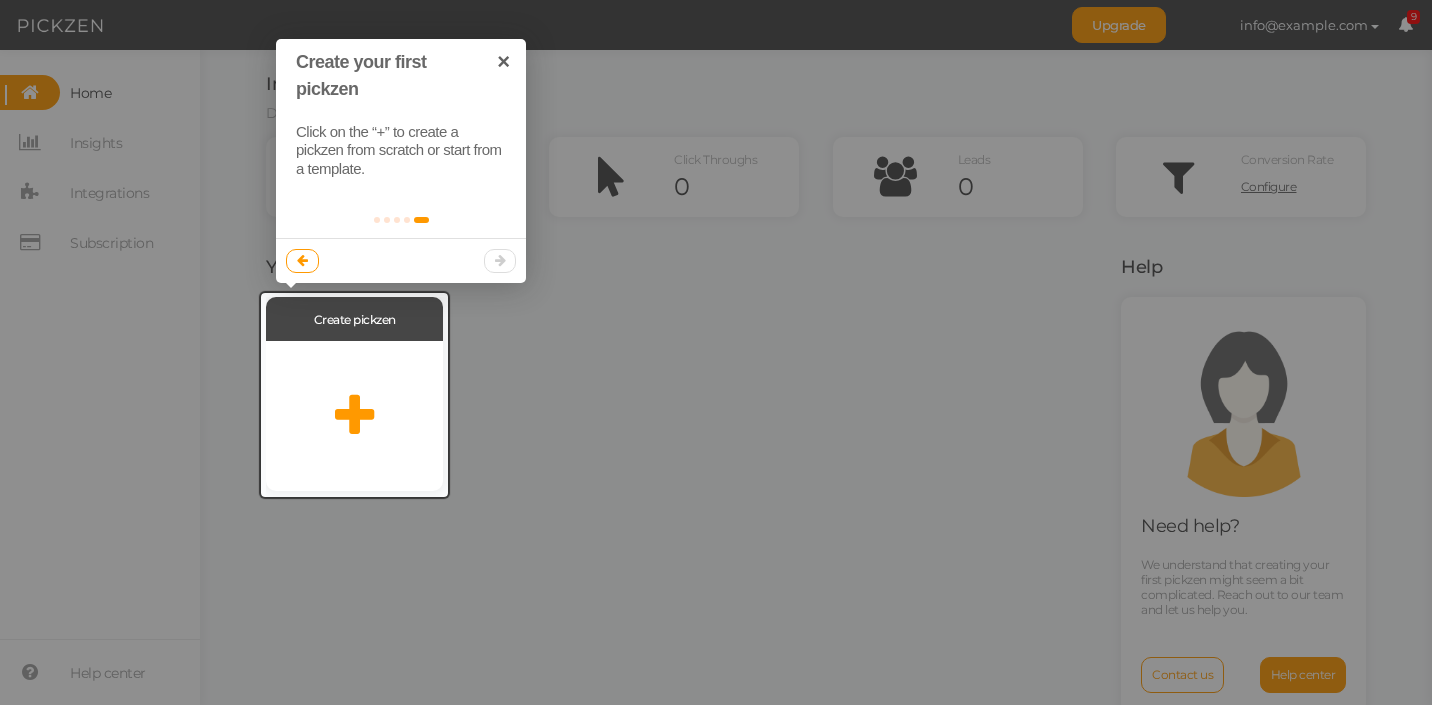 click at bounding box center [401, 260] 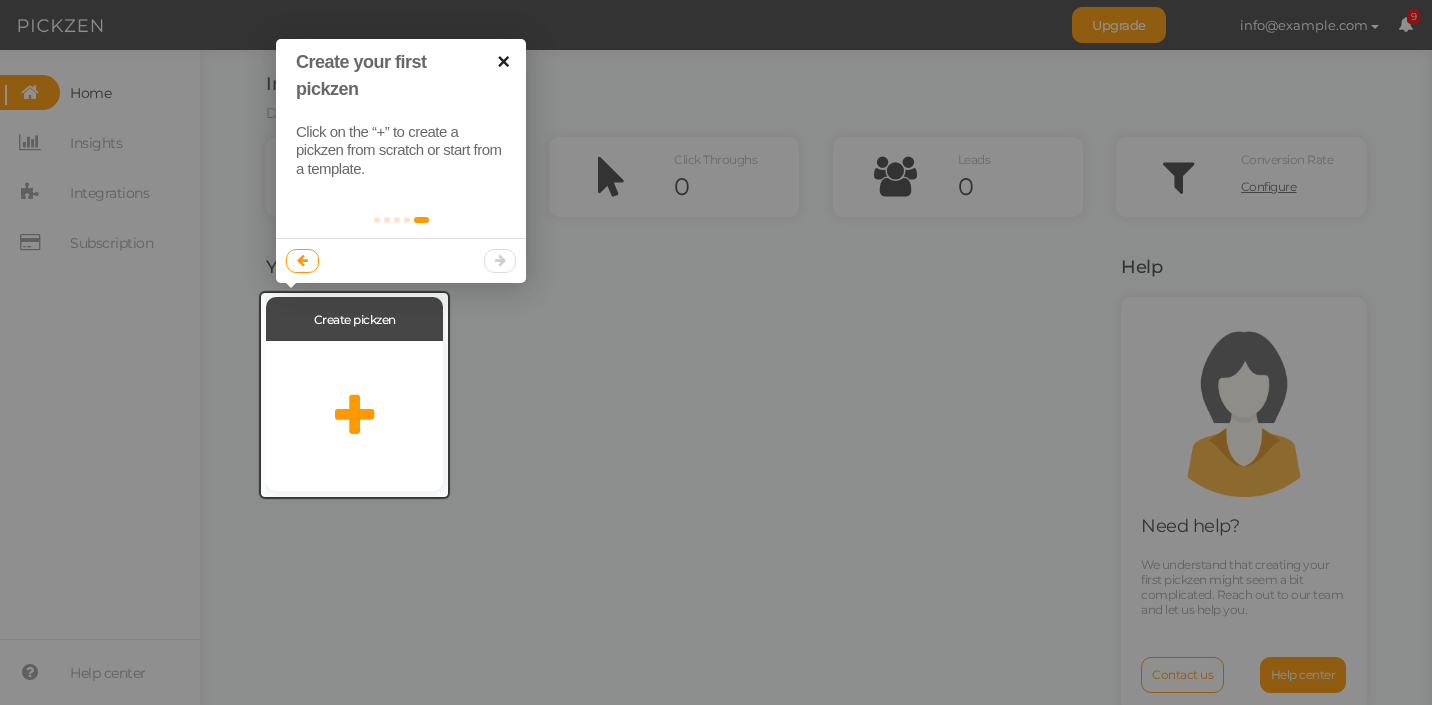 click on "×" at bounding box center (503, 61) 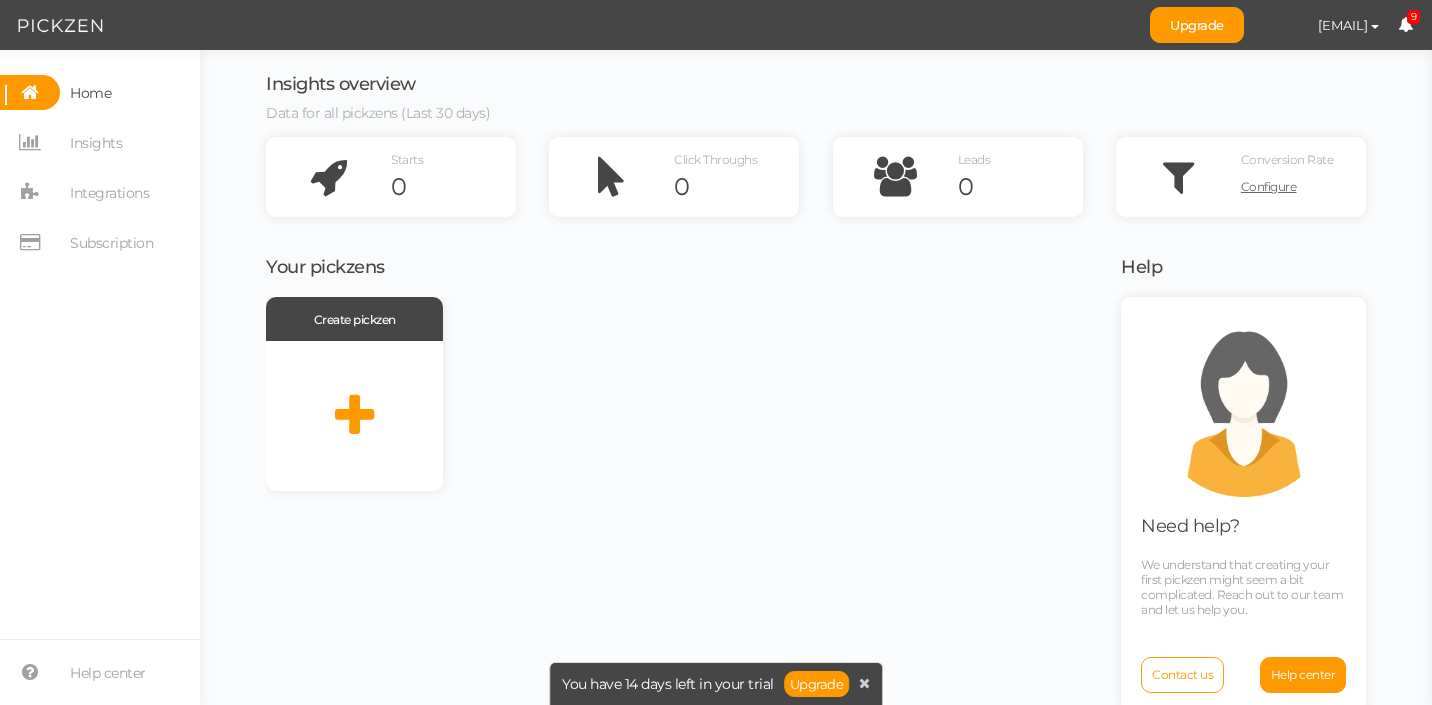 scroll, scrollTop: 0, scrollLeft: 0, axis: both 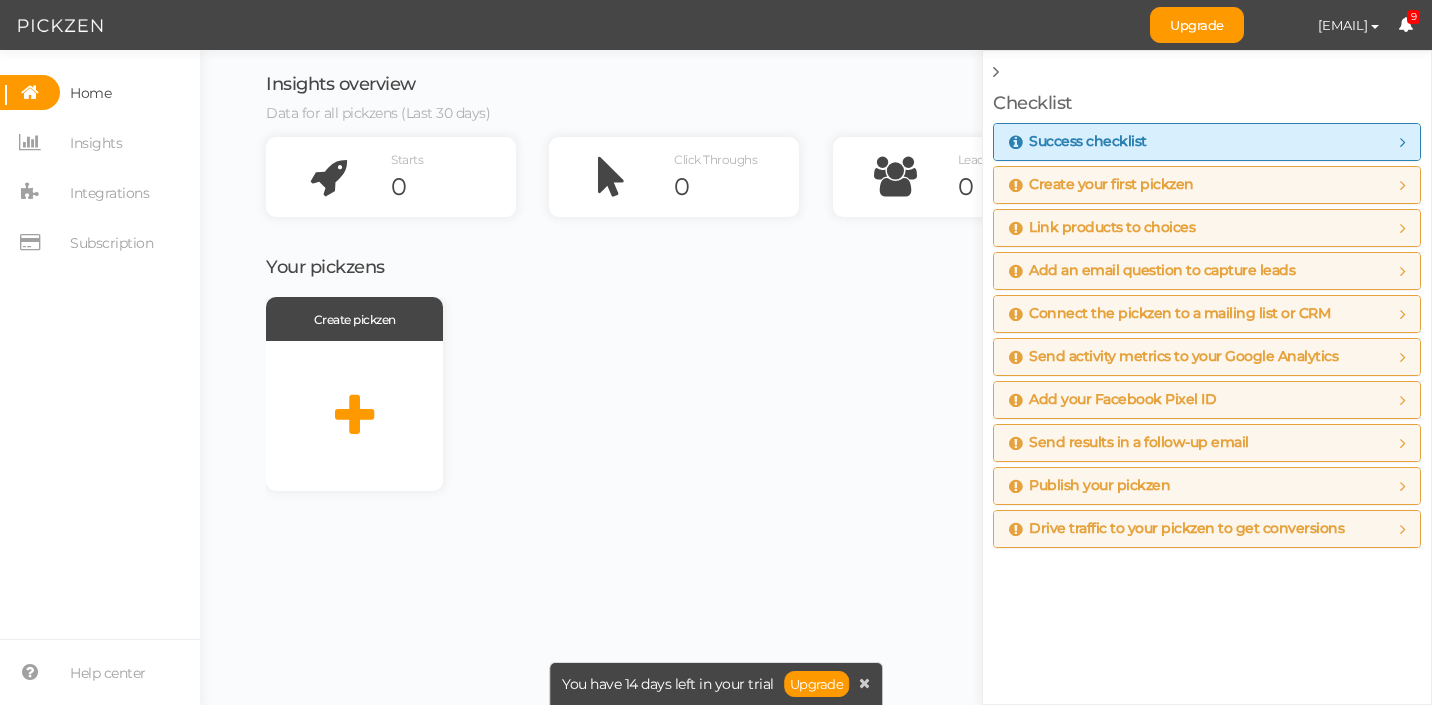 click on "Create your first pickzen" at bounding box center [1207, 185] 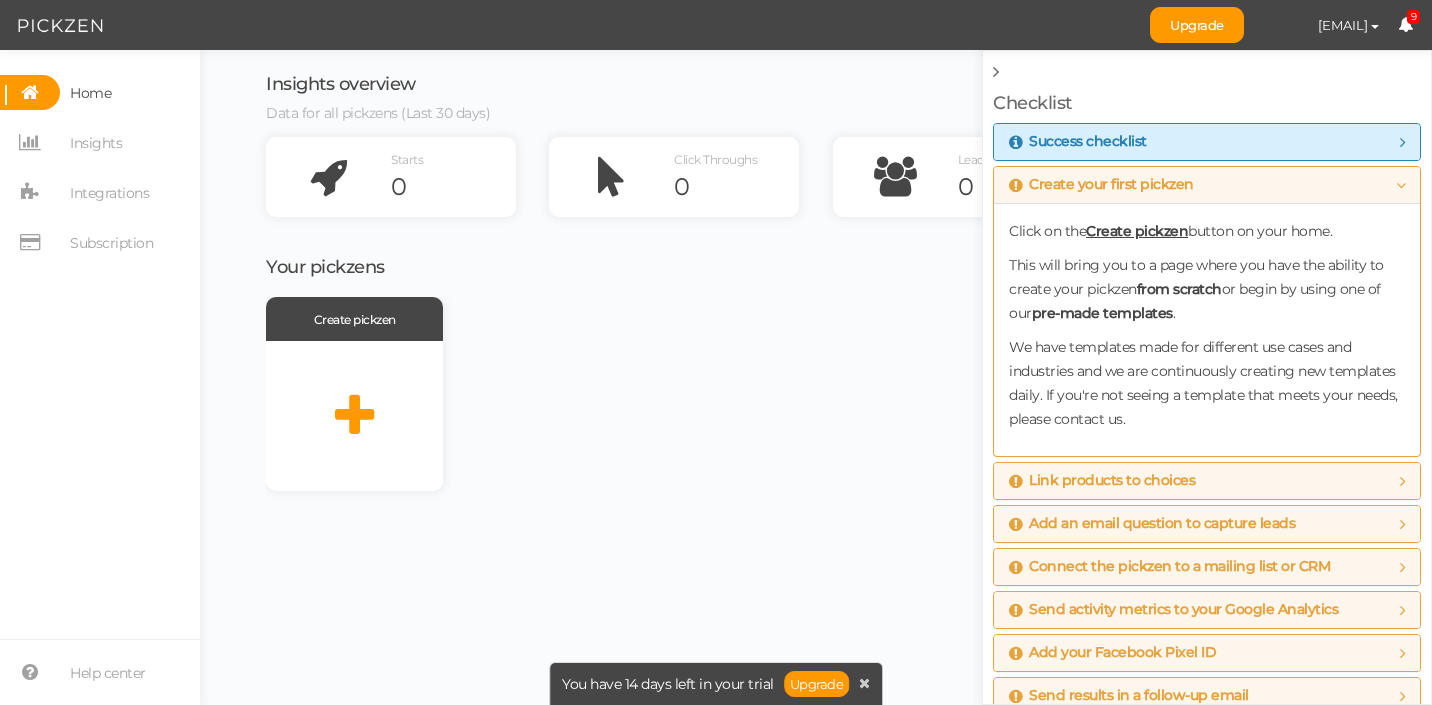 click on "Create pickzen" at bounding box center (681, 394) 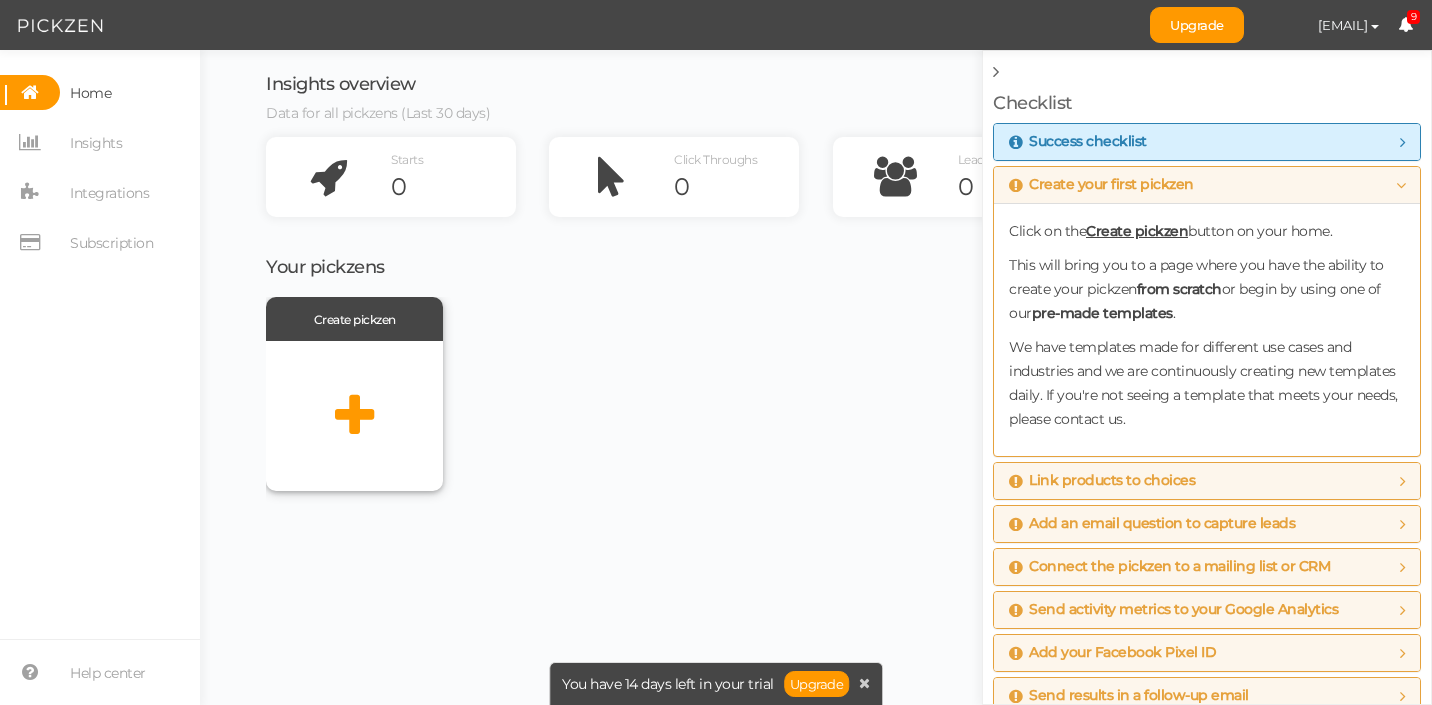 click at bounding box center [354, 416] 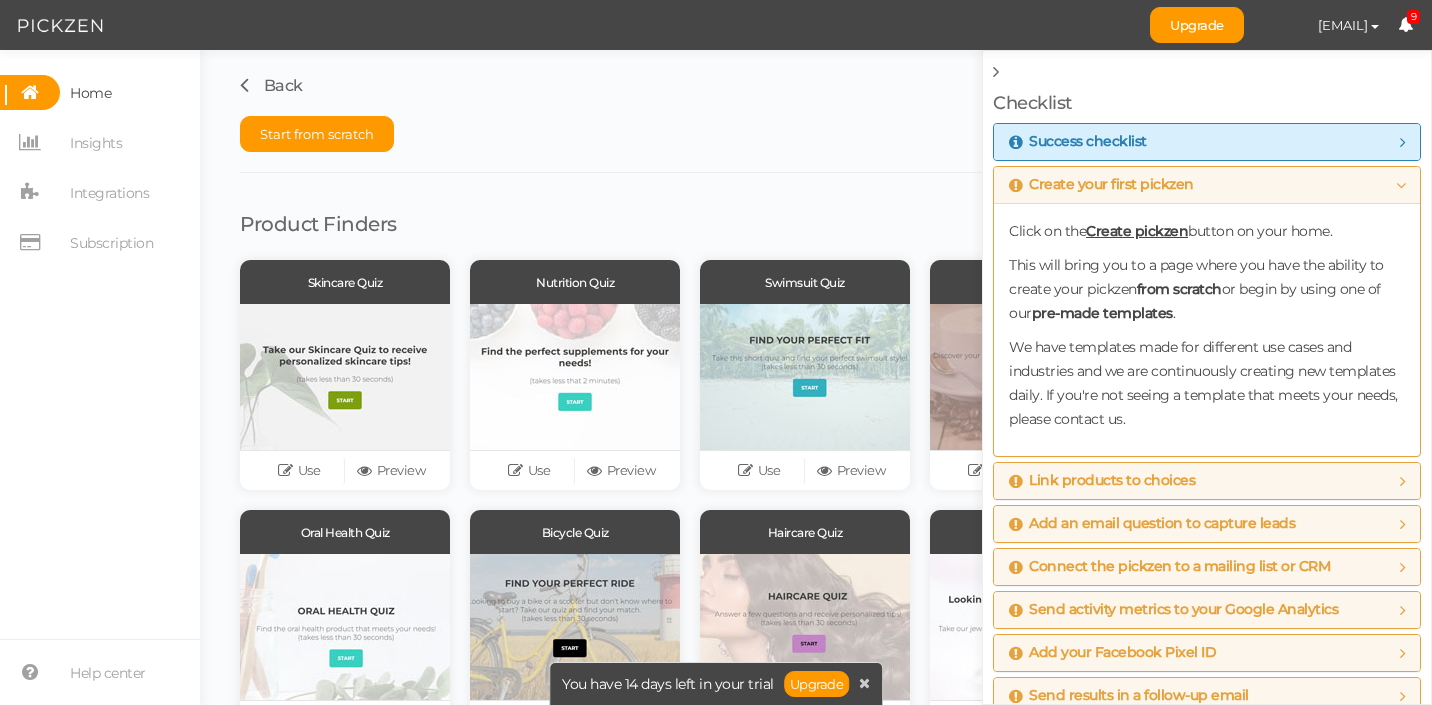 click at bounding box center (996, 72) 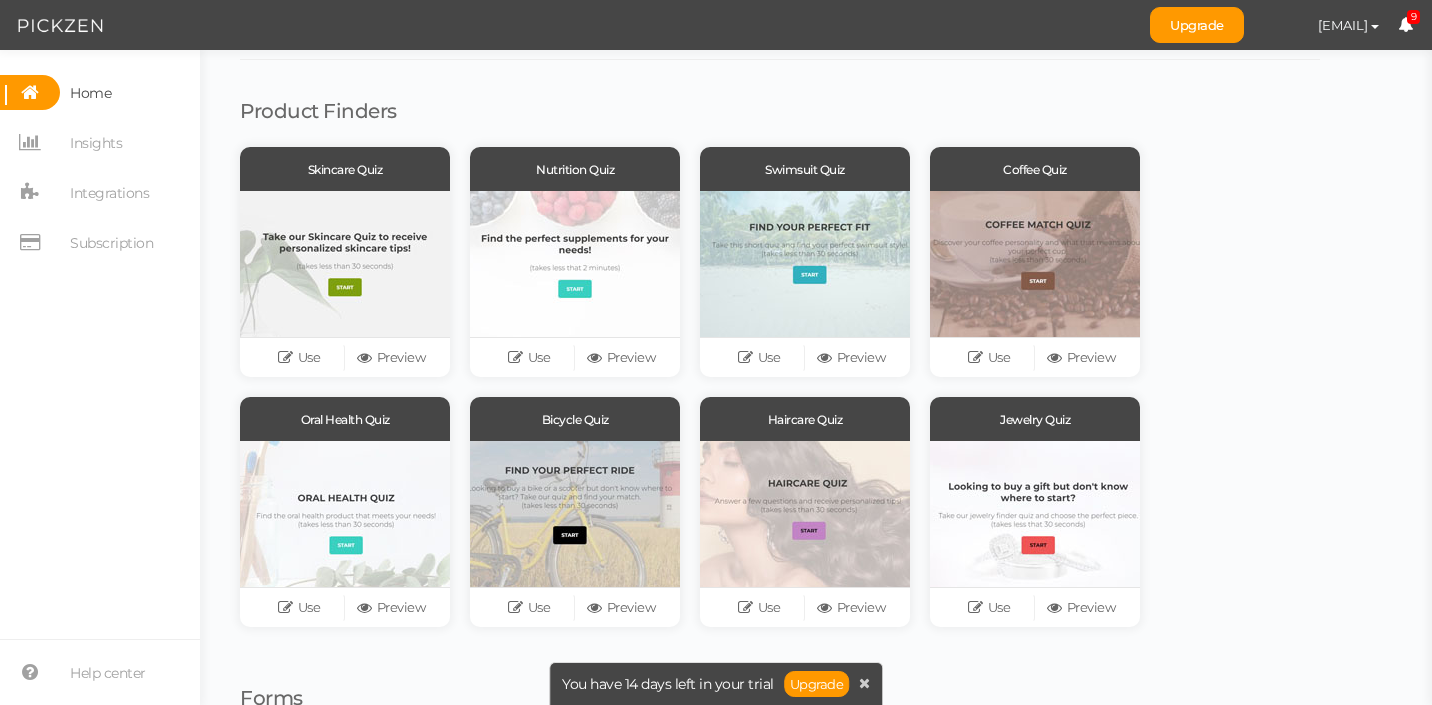 scroll, scrollTop: 127, scrollLeft: 0, axis: vertical 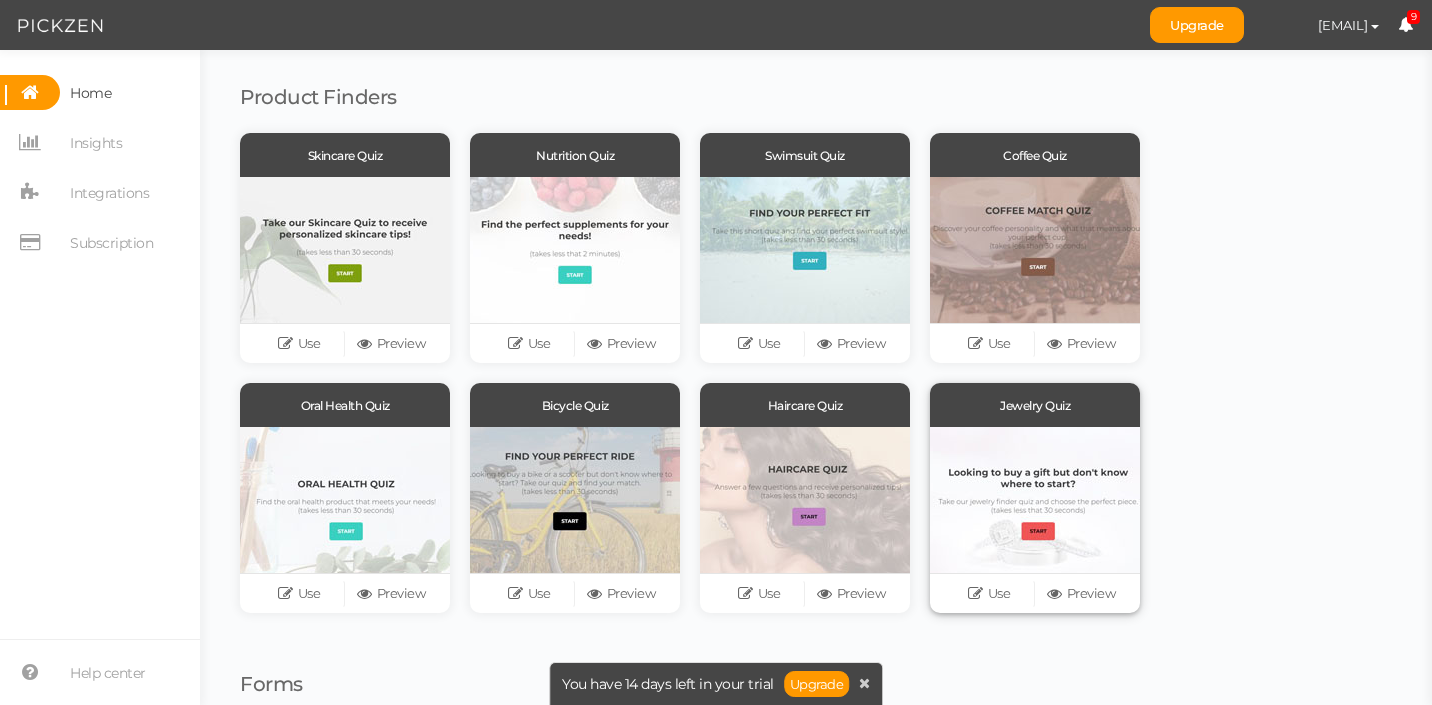 click at bounding box center [1035, 500] 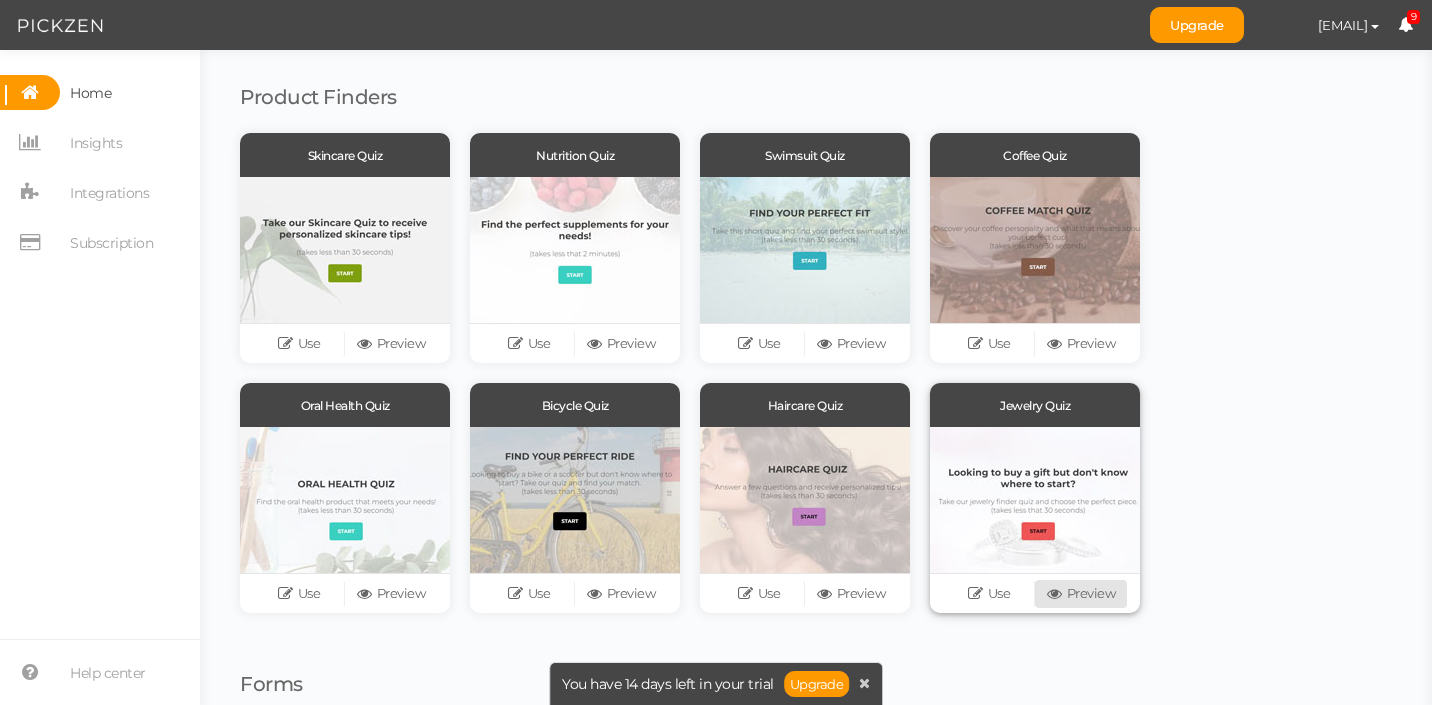 click on "Preview" at bounding box center (1081, 594) 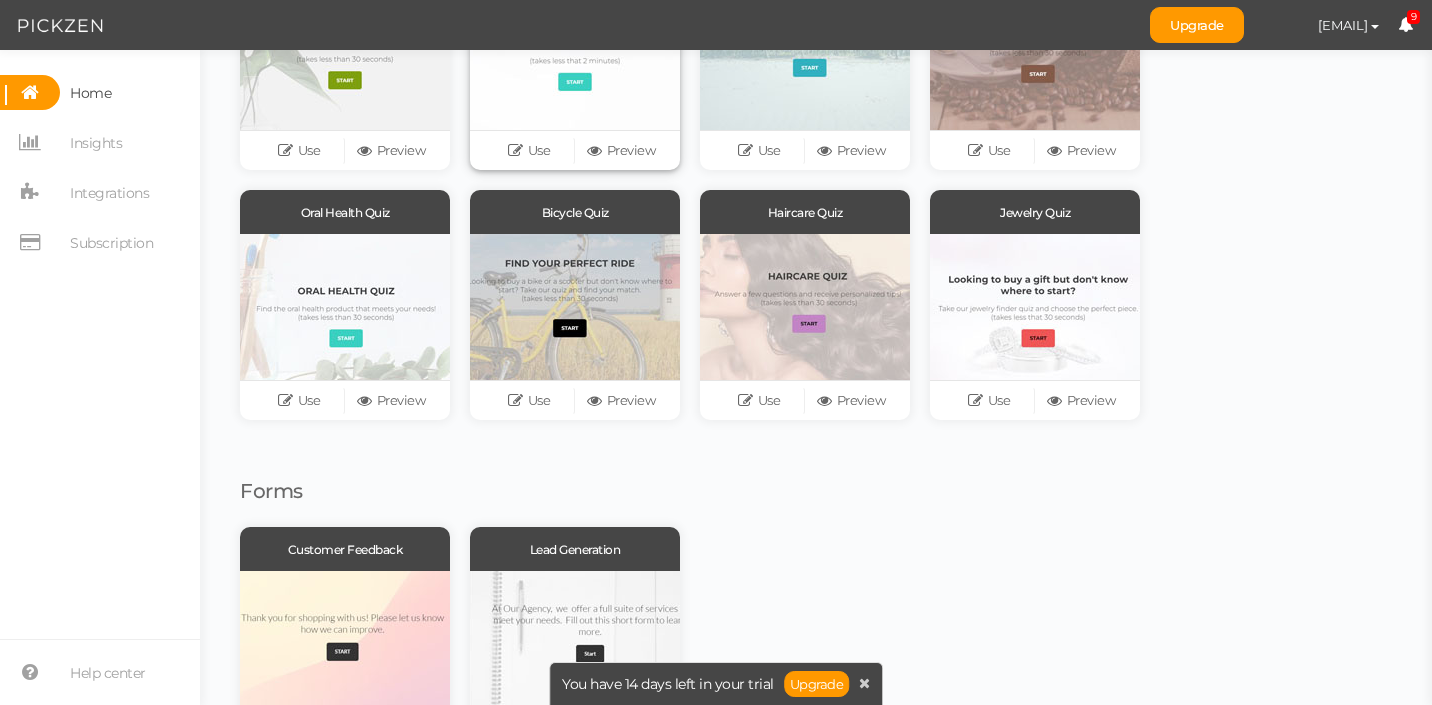 scroll, scrollTop: 411, scrollLeft: 0, axis: vertical 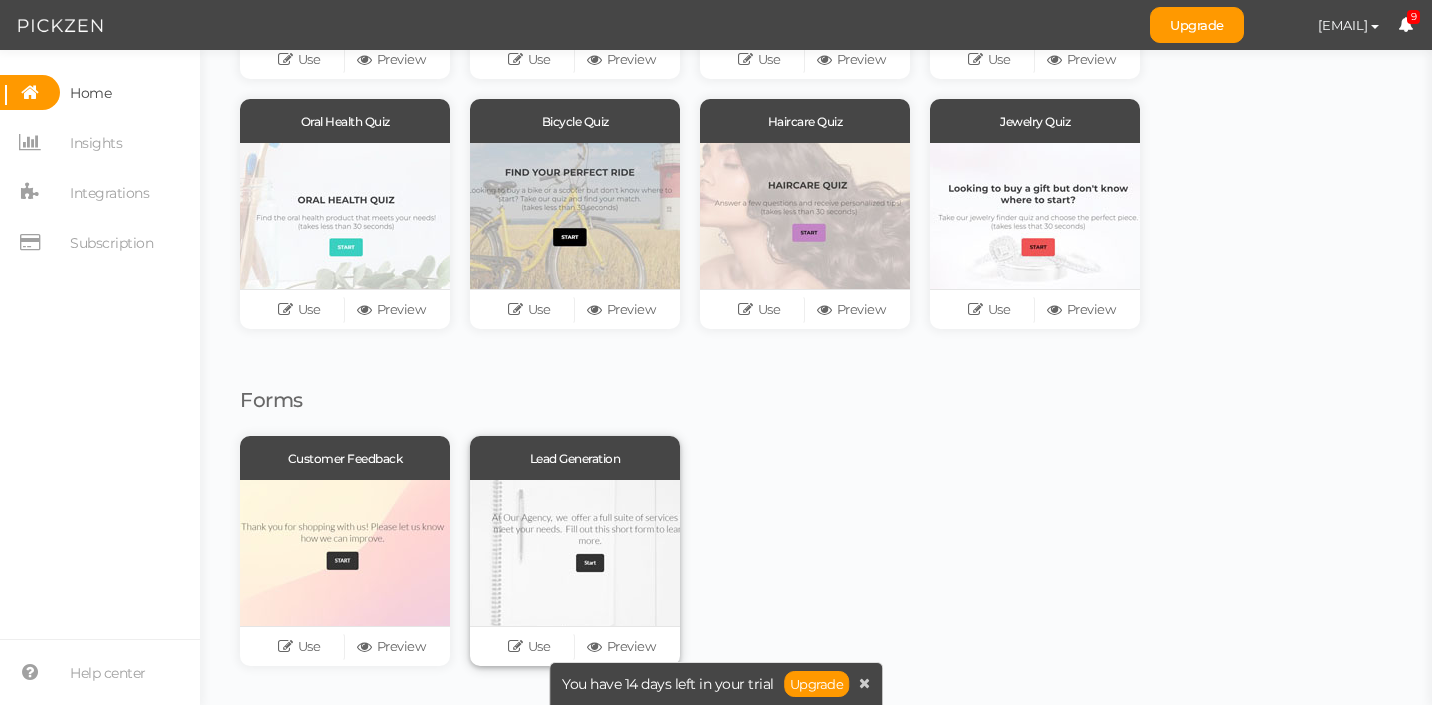 click at bounding box center [575, 553] 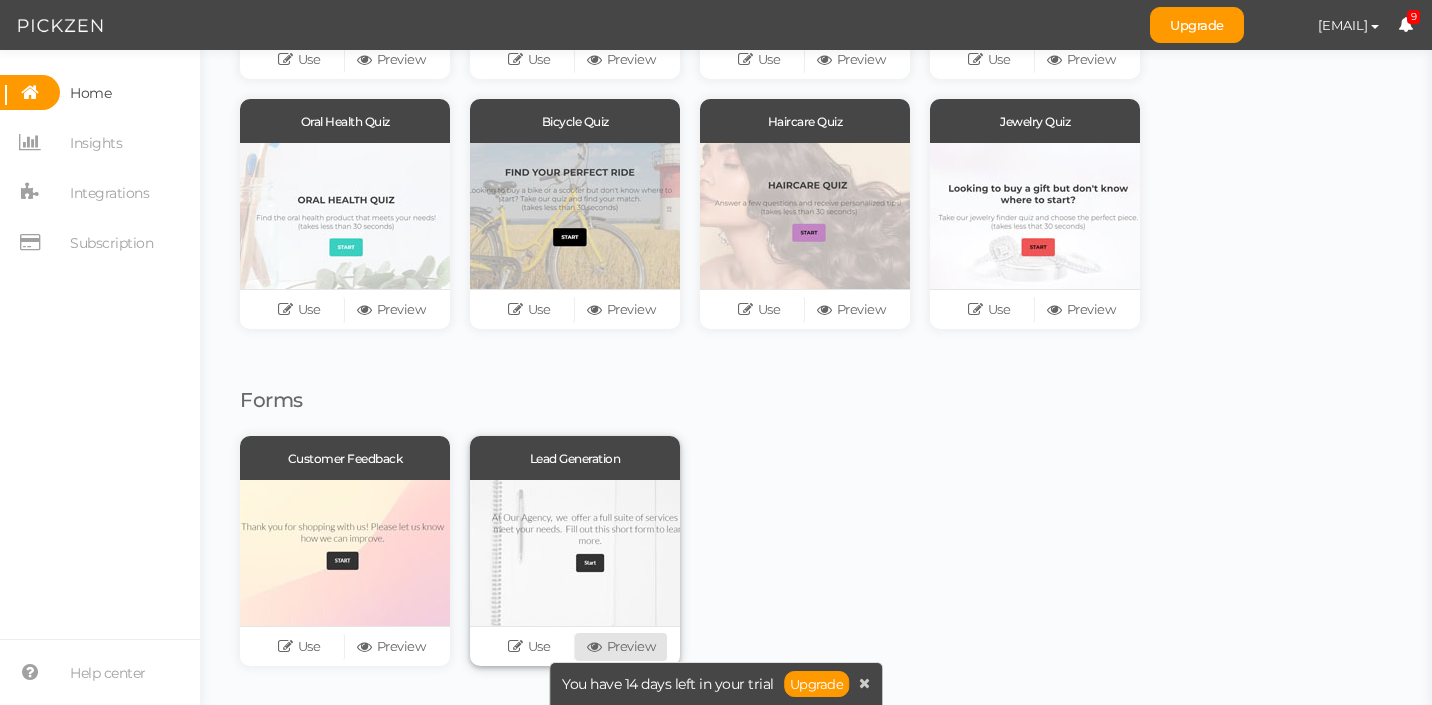 click on "Preview" at bounding box center [621, 647] 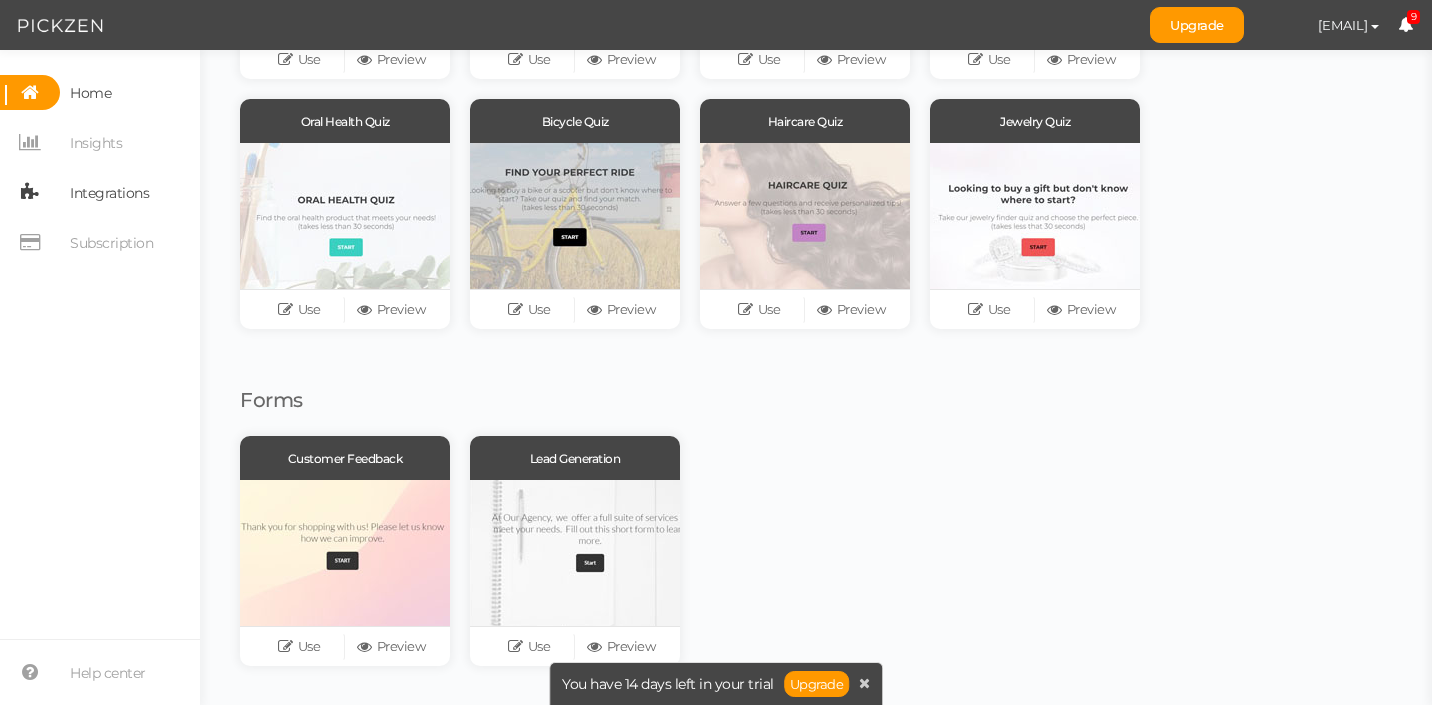 click on "Integrations" at bounding box center (109, 193) 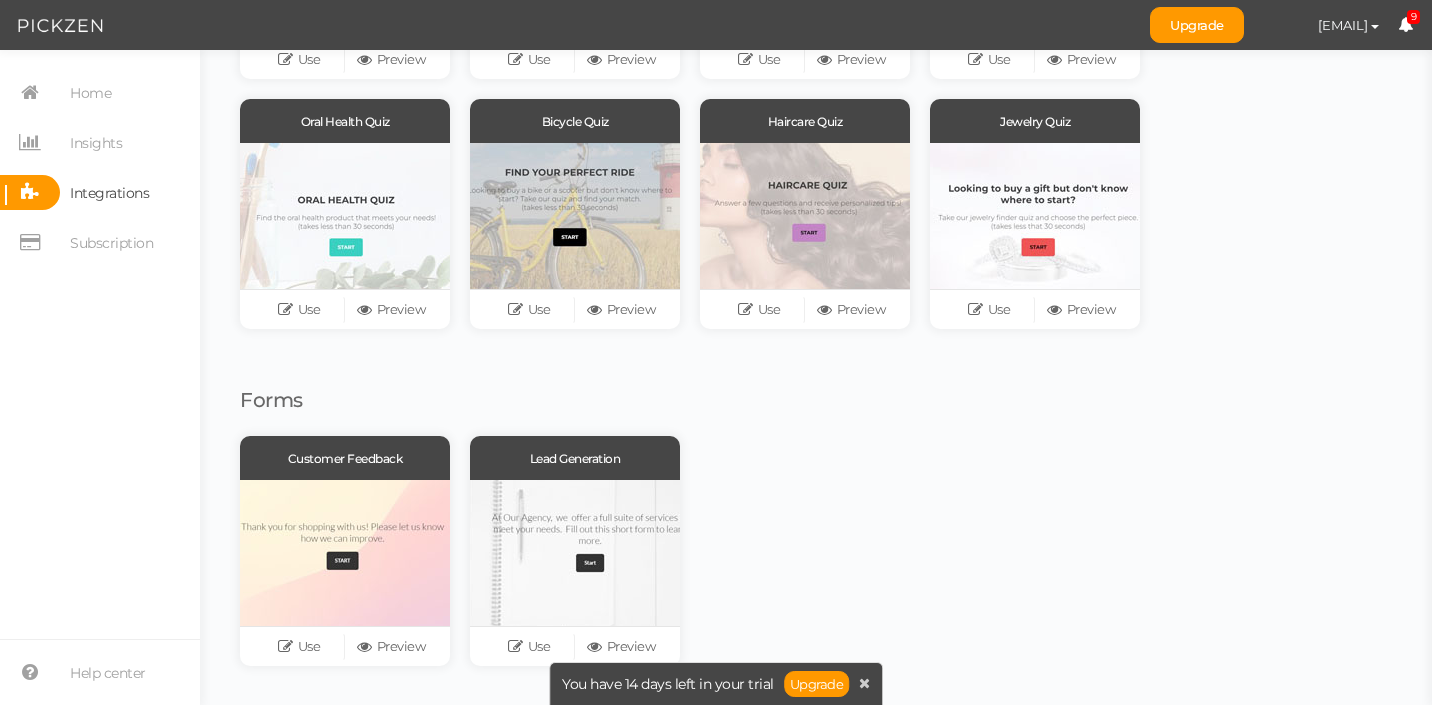 scroll, scrollTop: 0, scrollLeft: 0, axis: both 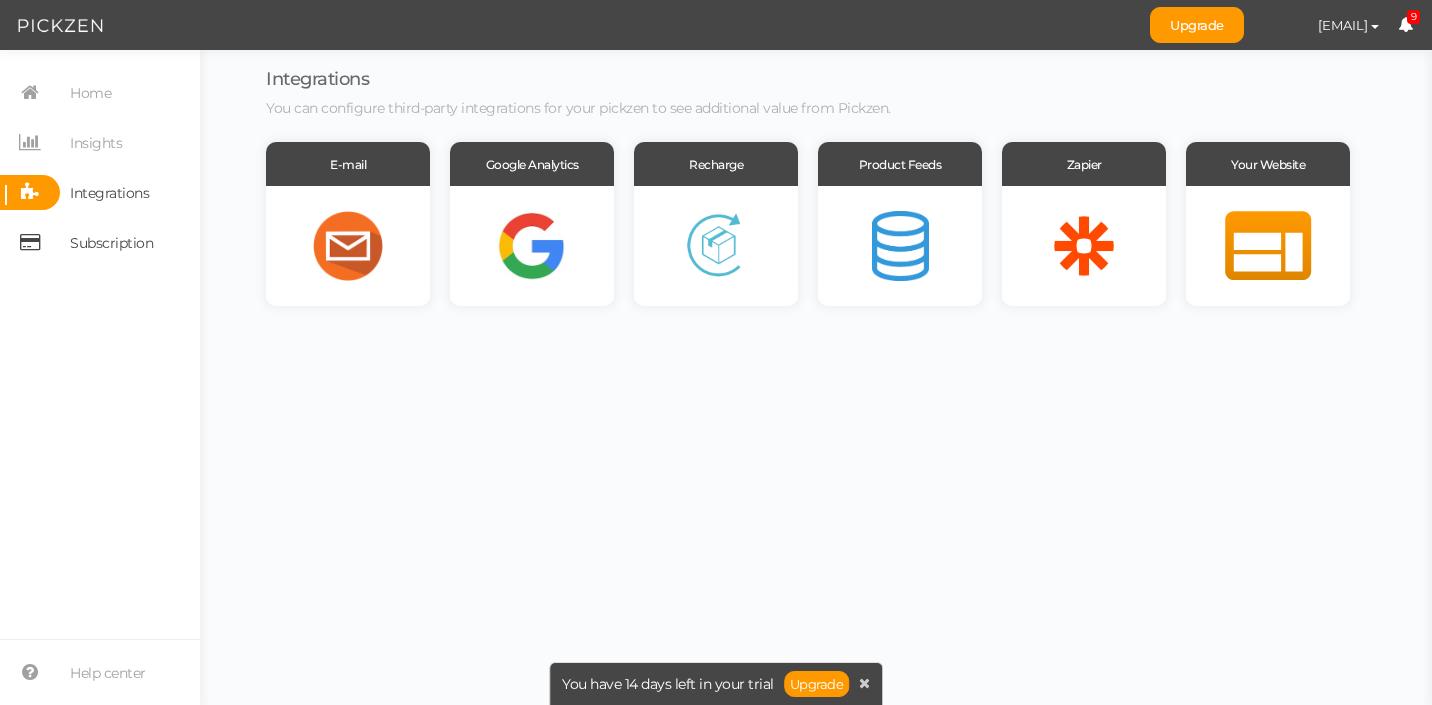 click on "Subscription" at bounding box center (111, 243) 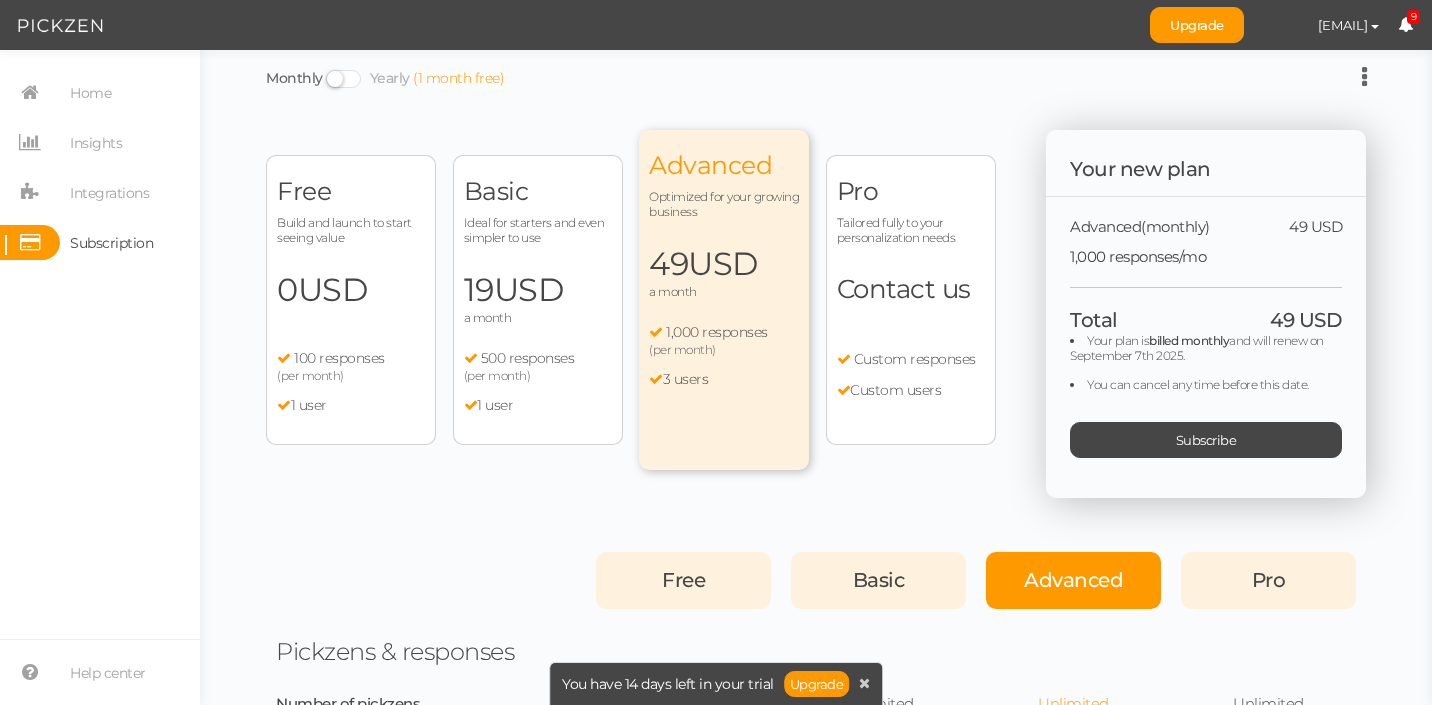 click on "(per month)" at bounding box center [351, 375] 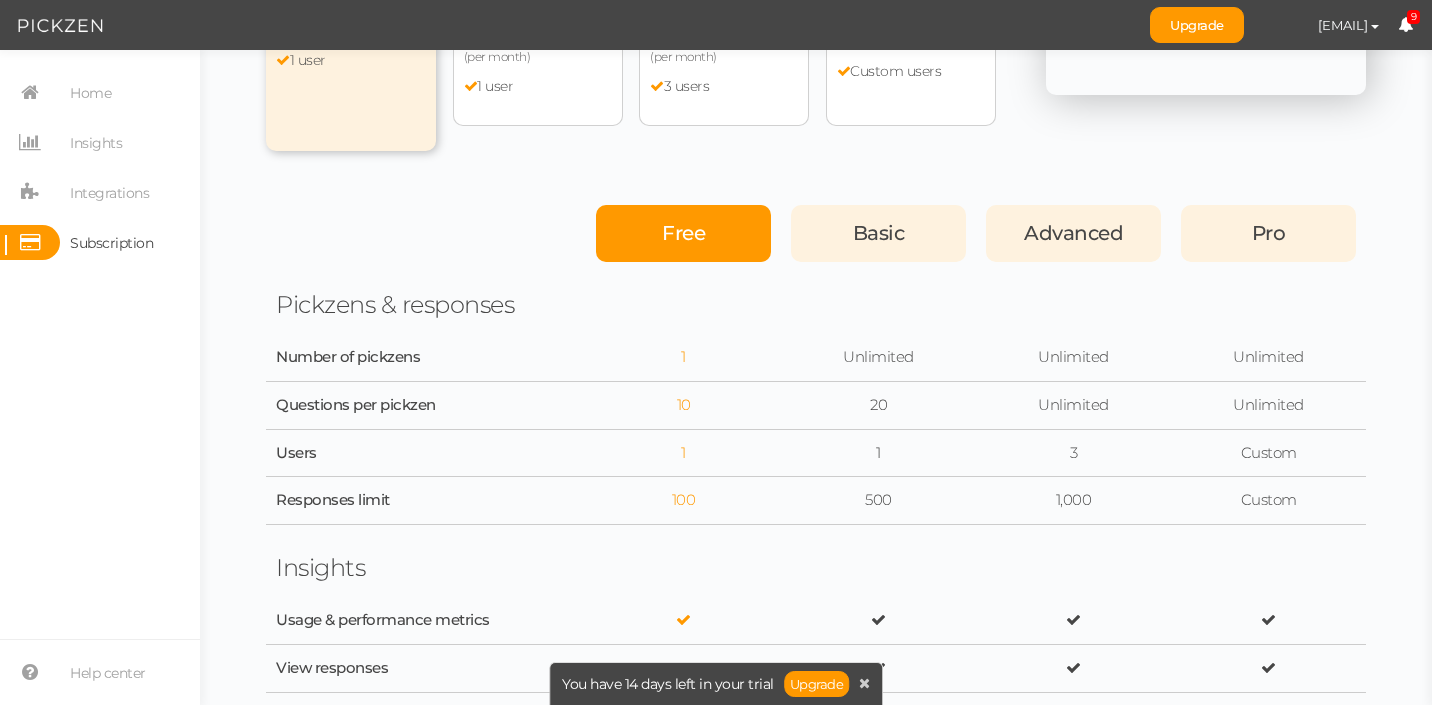scroll, scrollTop: 321, scrollLeft: 0, axis: vertical 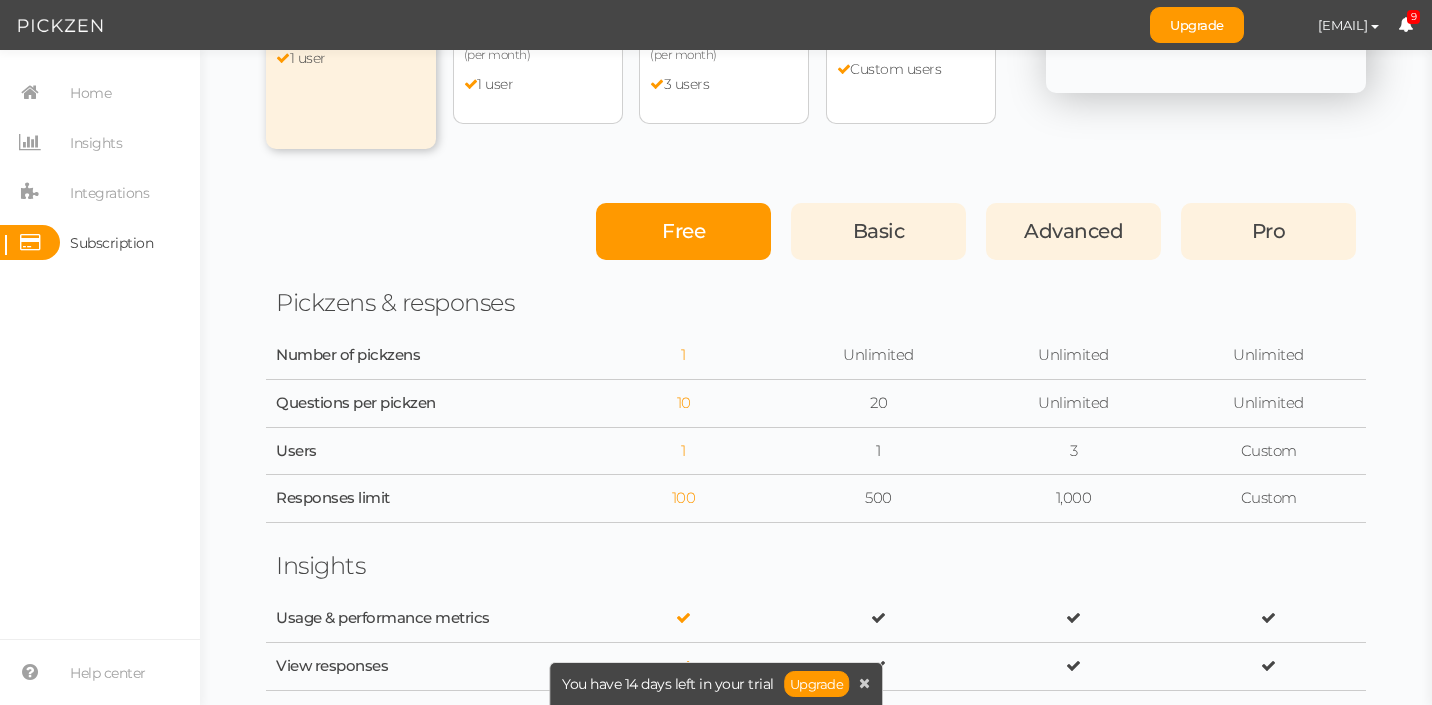 click on "10" at bounding box center [683, 403] 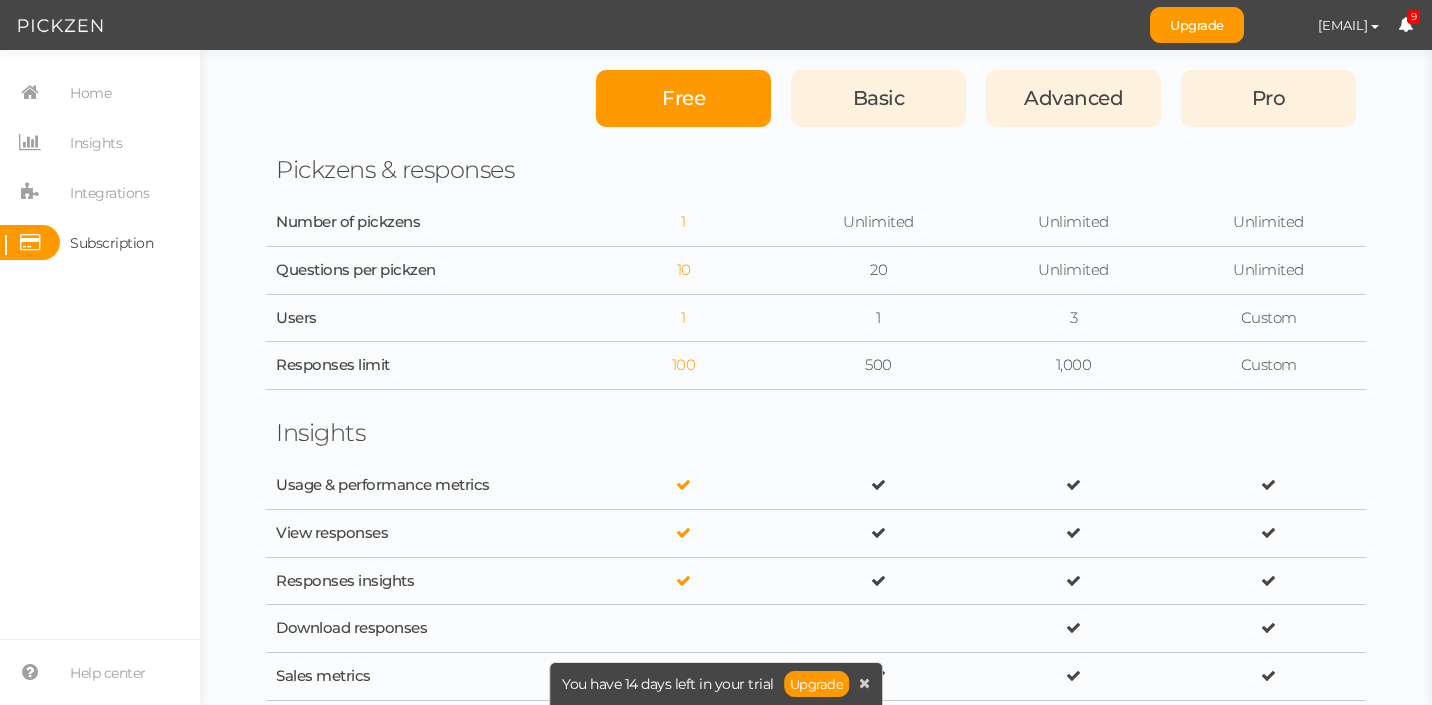 scroll, scrollTop: 459, scrollLeft: 0, axis: vertical 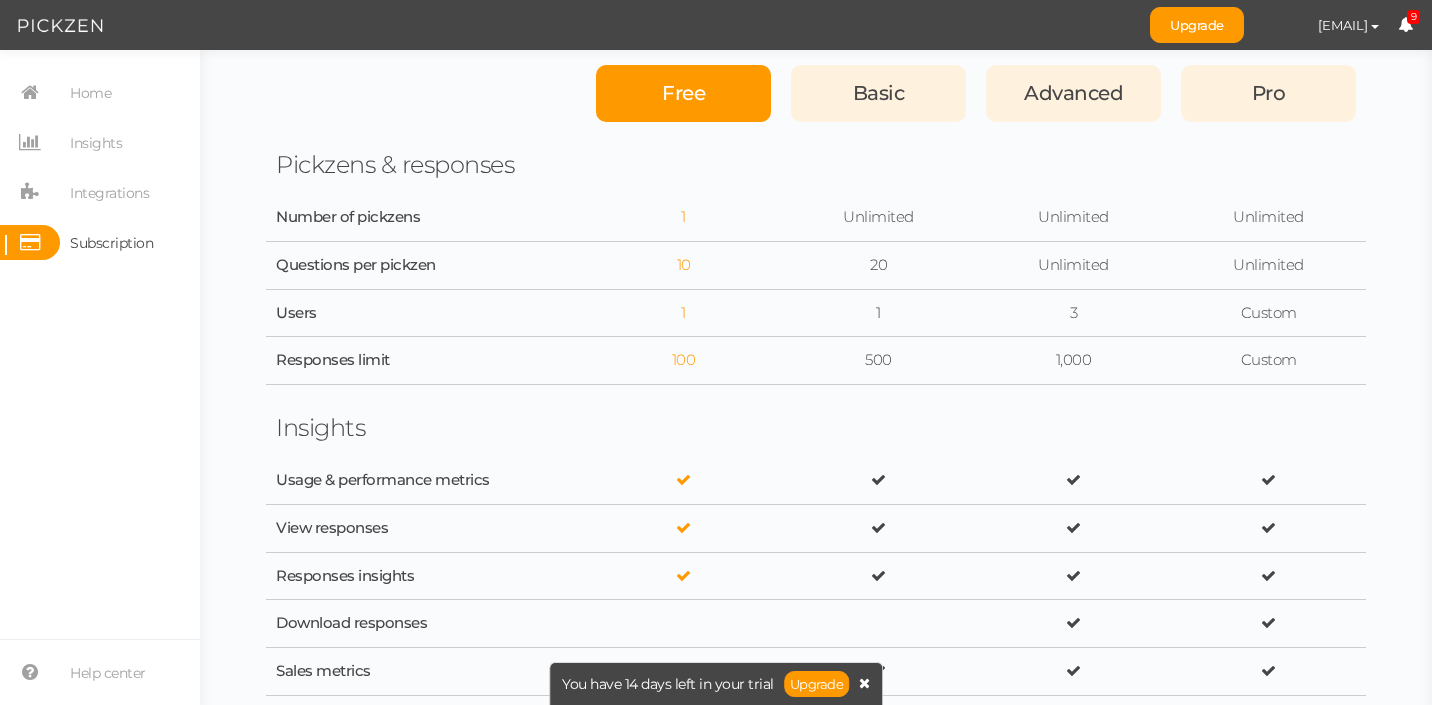 click at bounding box center (864, 683) 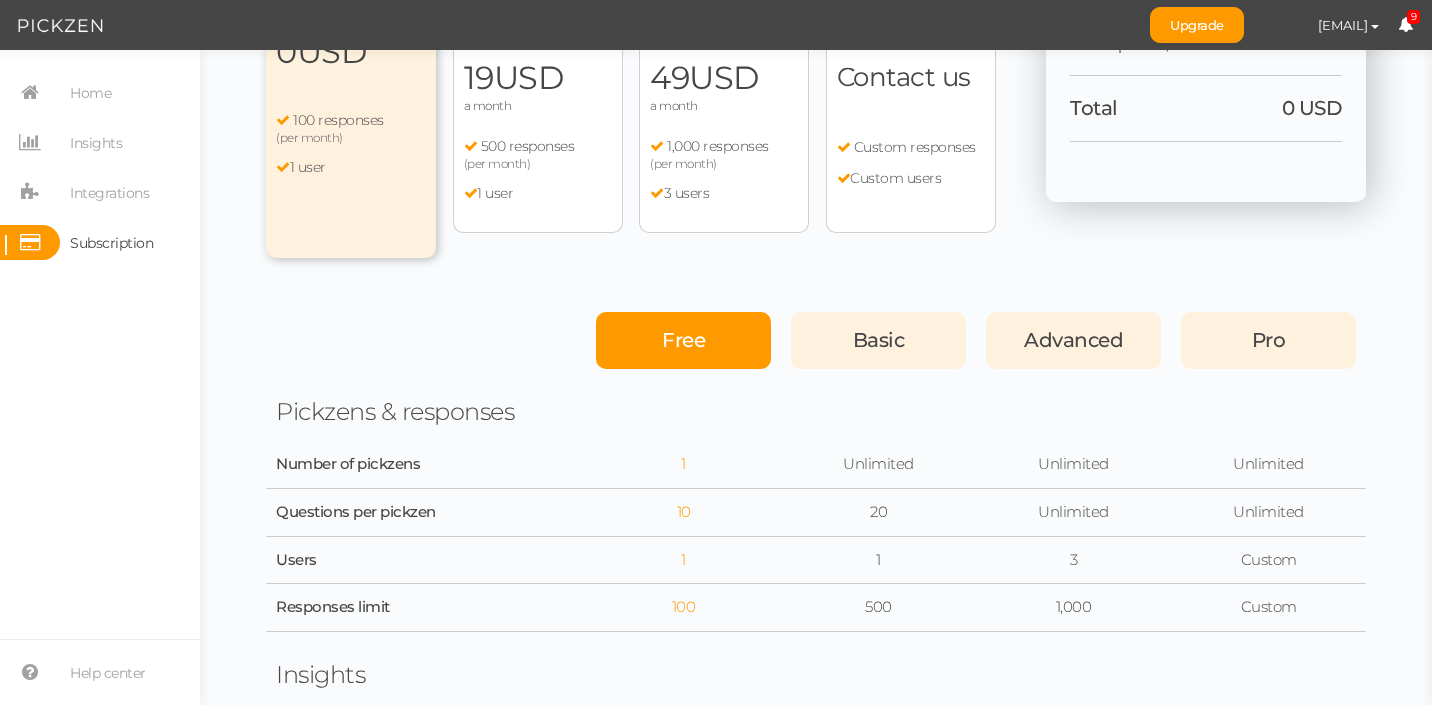 scroll, scrollTop: 0, scrollLeft: 0, axis: both 